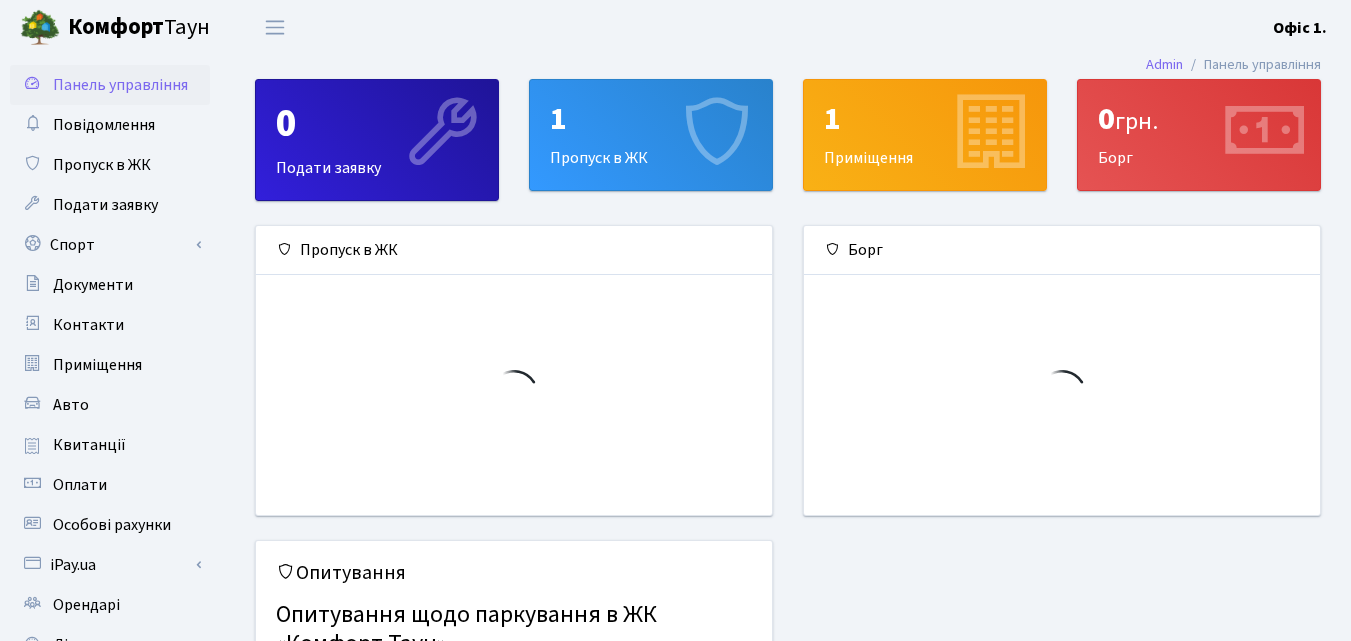 scroll, scrollTop: 0, scrollLeft: 0, axis: both 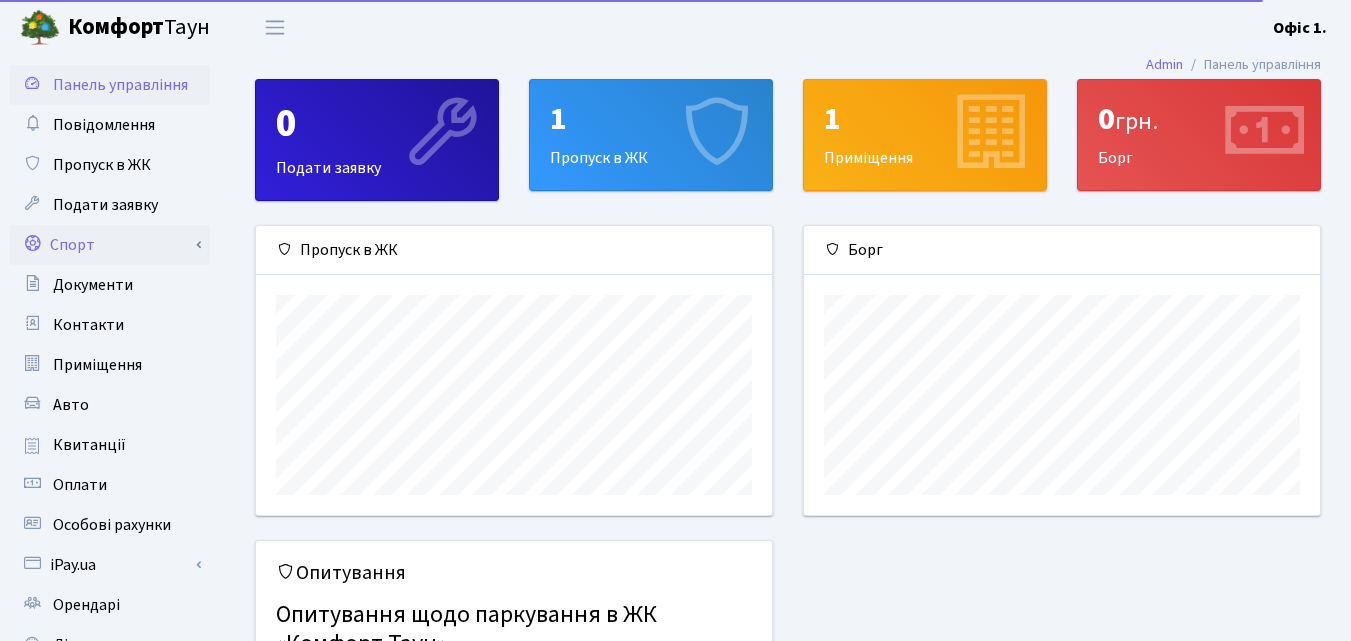 click on "Спорт" at bounding box center [110, 245] 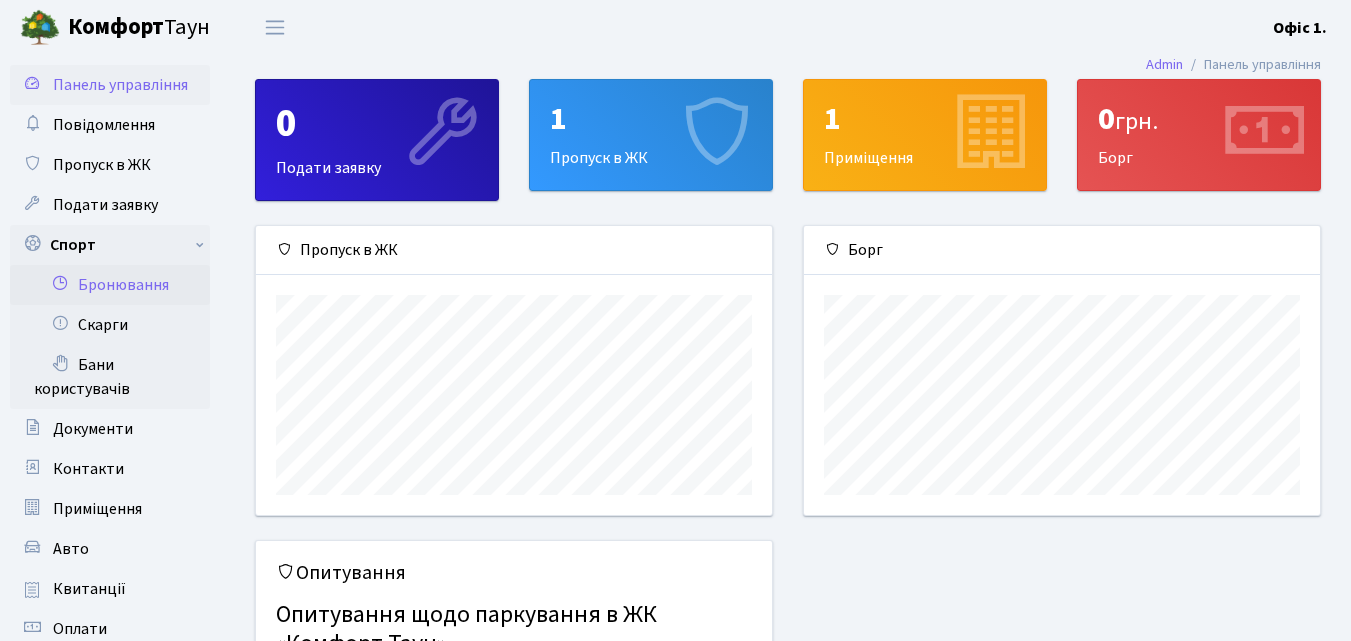 click on "Бронювання" at bounding box center (110, 285) 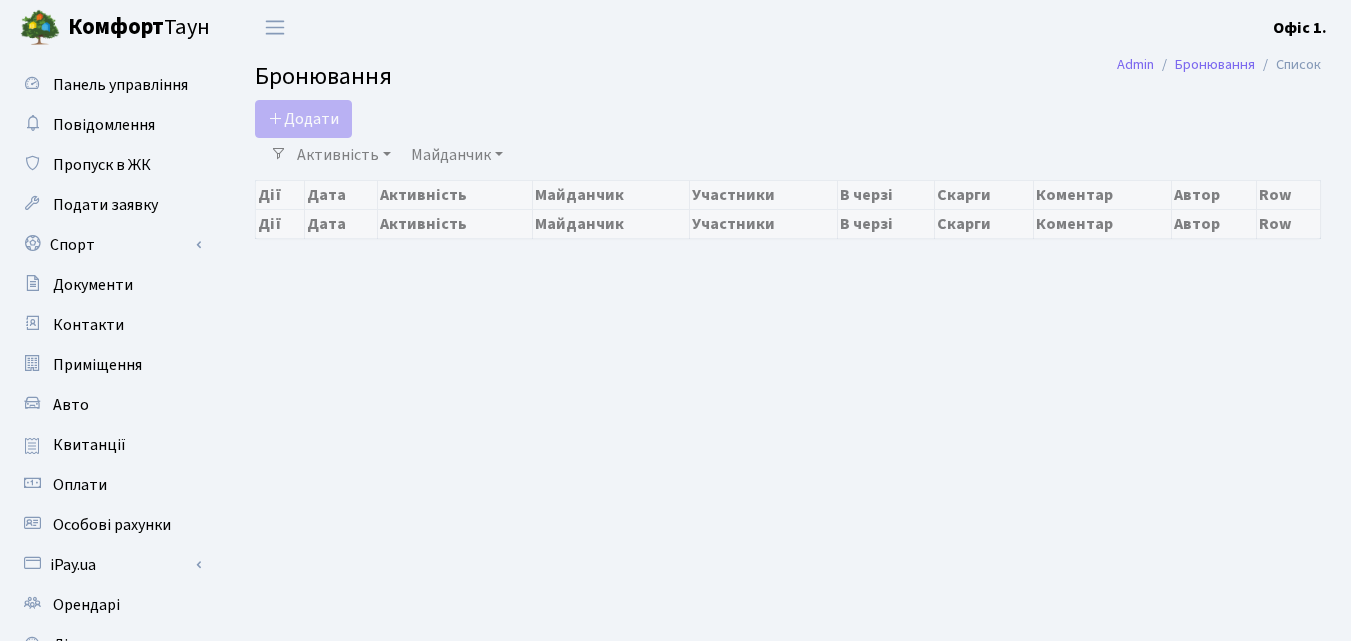 scroll, scrollTop: 0, scrollLeft: 0, axis: both 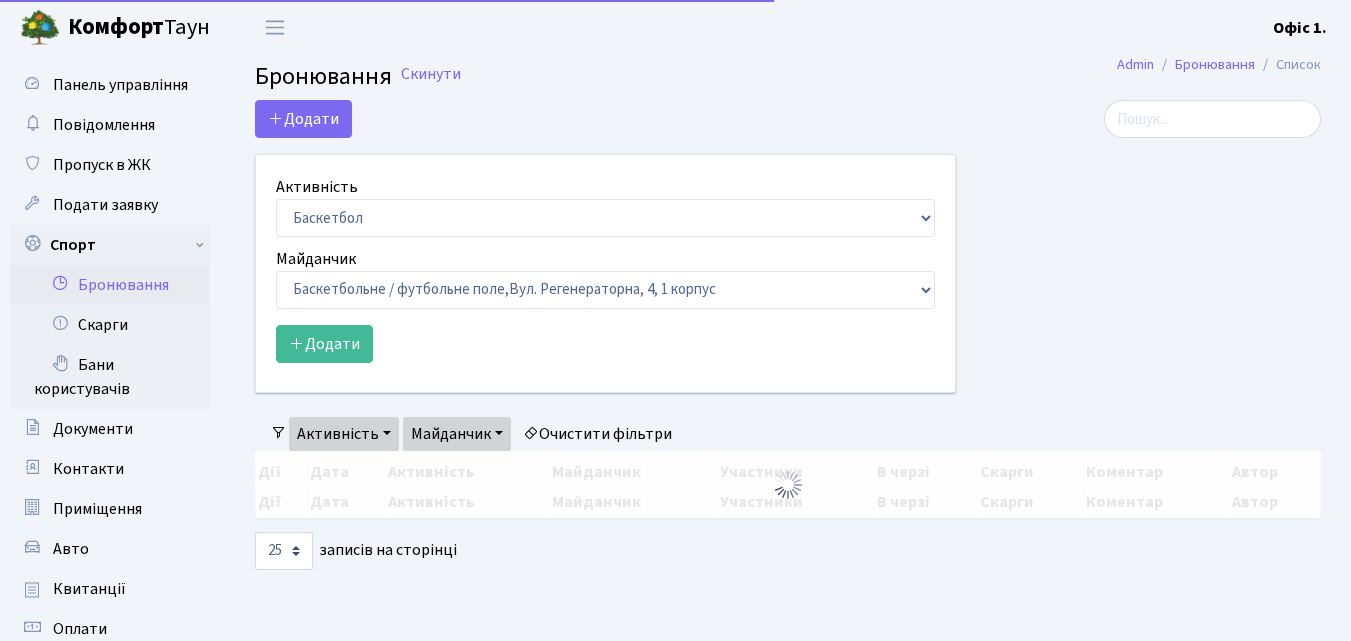 select on "25" 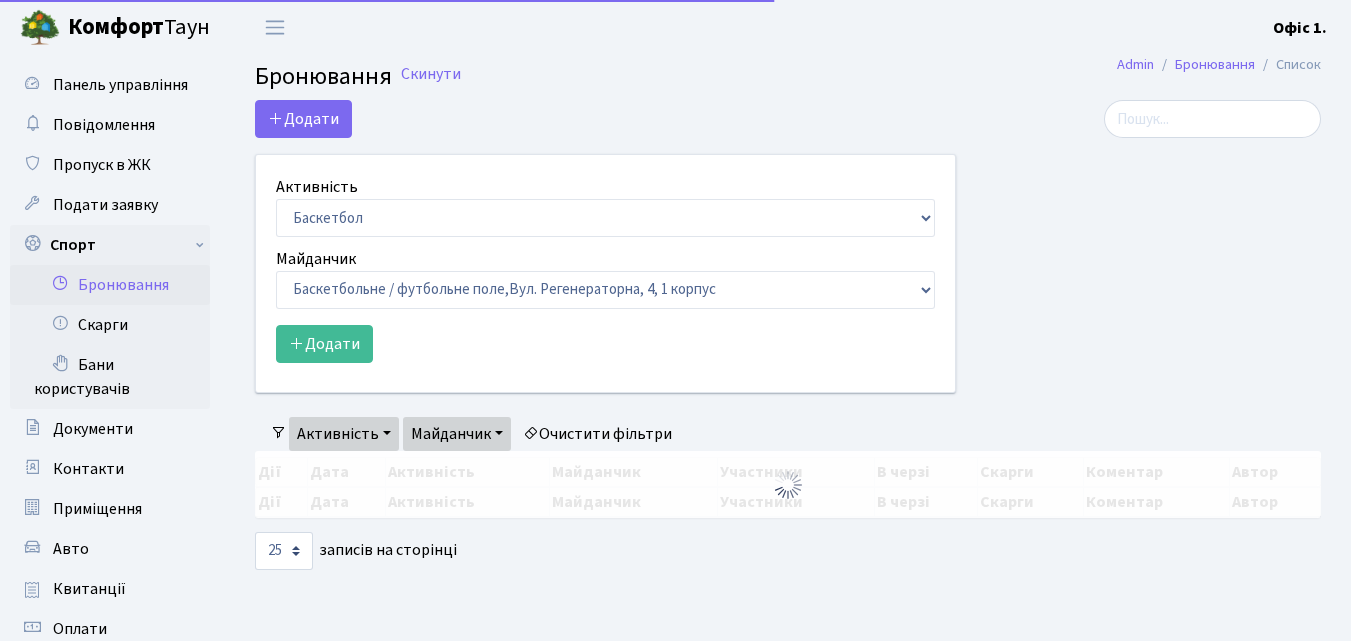 scroll, scrollTop: 0, scrollLeft: 0, axis: both 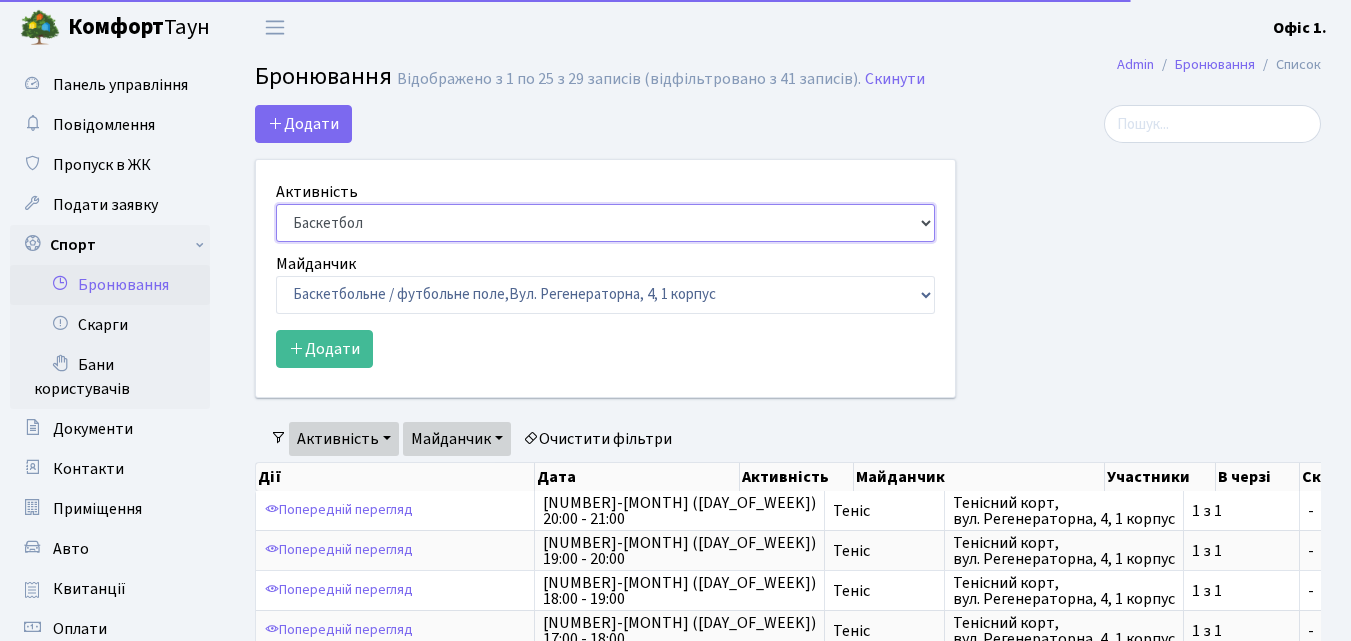 click on "Баскетбол
Волейбол
Йога
Катання на роликах
Настільний теніс
Теніс
Футбол
Фітнес" at bounding box center [605, 223] 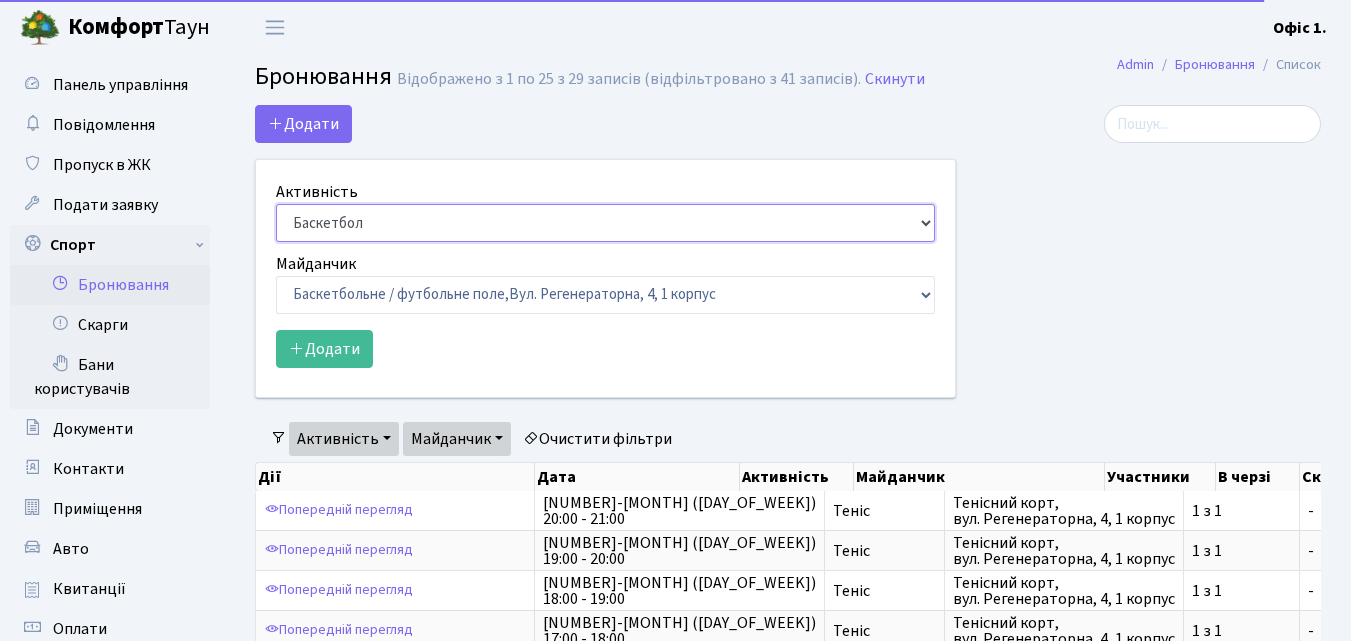 select on "1" 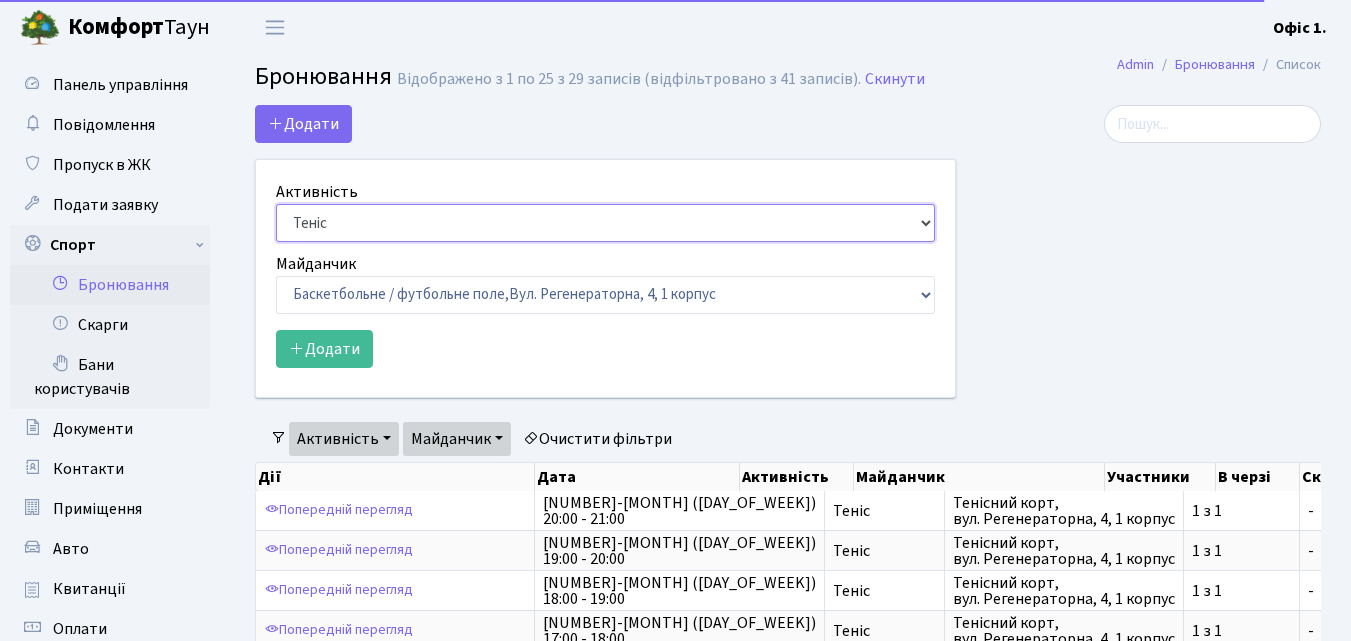 click on "Баскетбол
Волейбол
Йога
Катання на роликах
Настільний теніс
Теніс
Футбол
Фітнес" at bounding box center (605, 223) 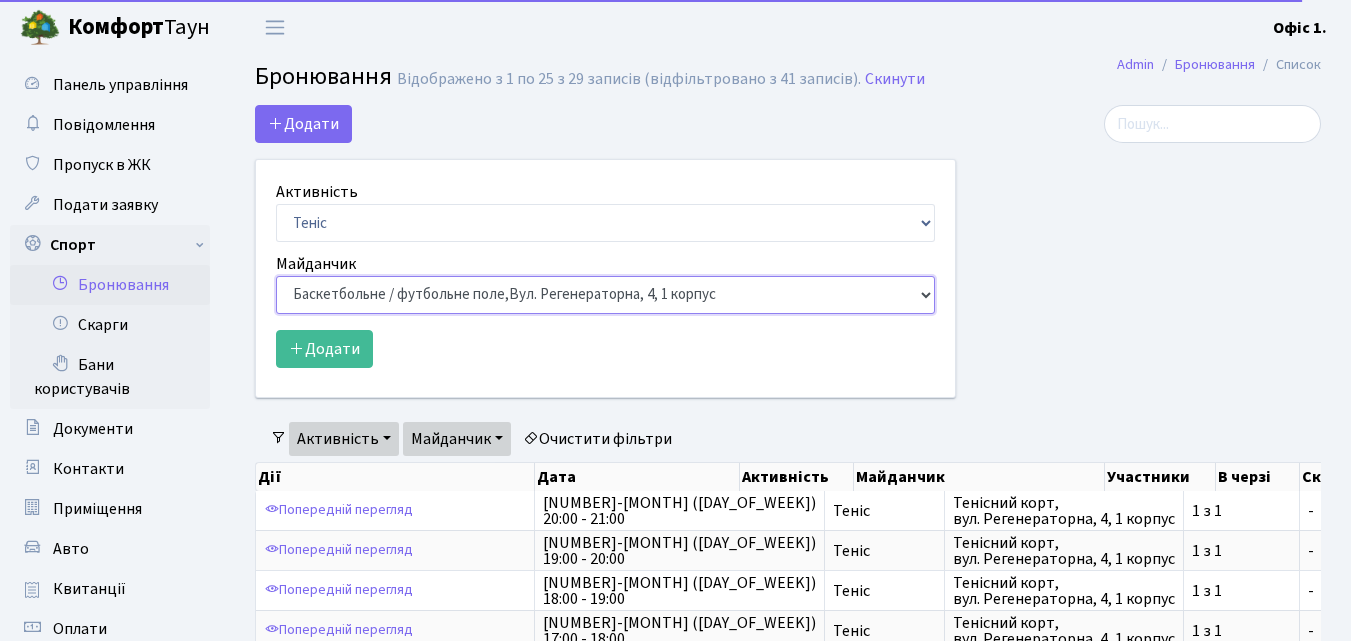 click on "Баскетбольне / футбольне поле,  Вул. Регенераторна, 4, 1 корпус
Баскетбольне поле,  вул. Регенераторна, 4, 17 корпус
Баскетбольне поле,  просп. Соборності, 17
Волейбольне поле,  вул. Регенераторна, 4, 17 корпус
Волейбольне поле,  33 паркінг, вул. Регенераторна, 4-Д
Волейбольне поле,  просп. Соборності, 17
Настільний теніс - стіл 1,  просп. Соборності, 17 Тенісний корт," at bounding box center [605, 295] 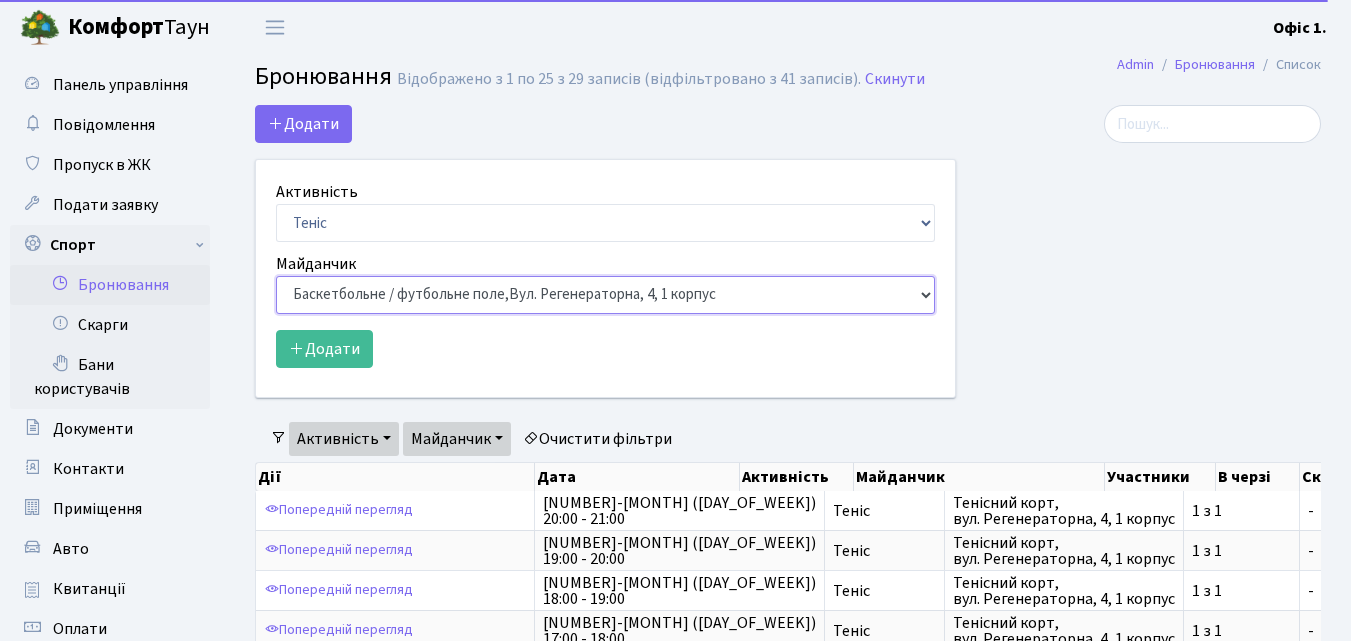 select on "1" 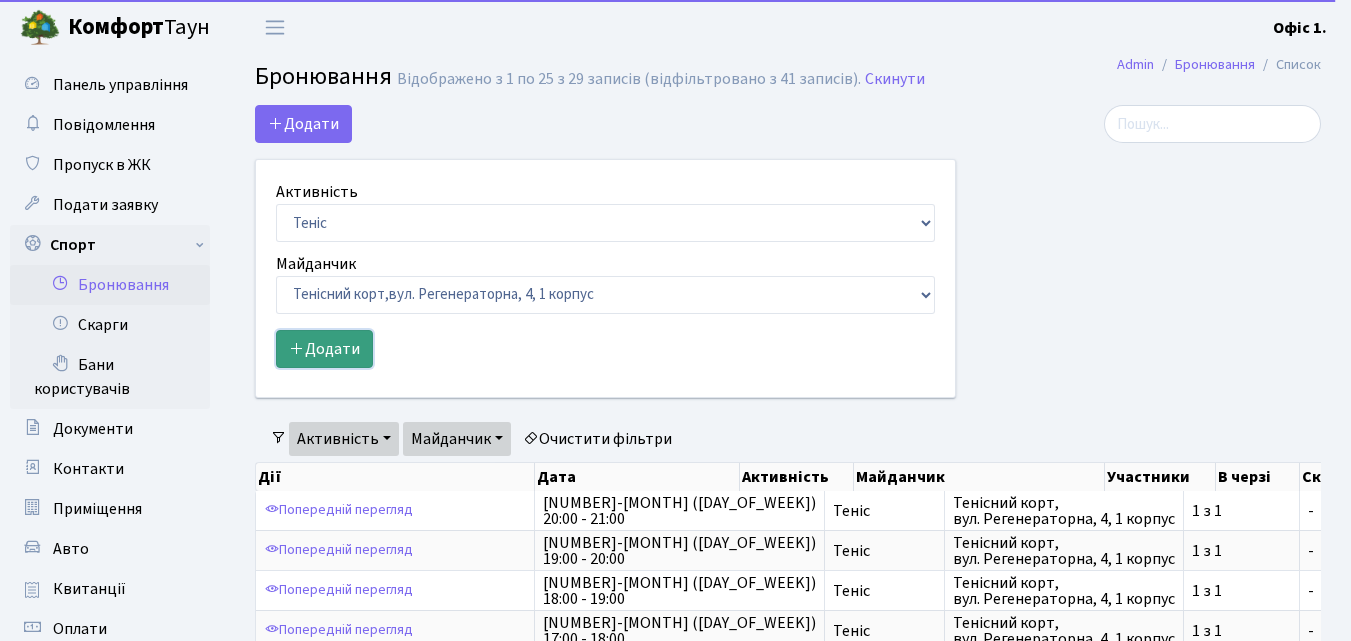 click on "Додати" at bounding box center [324, 349] 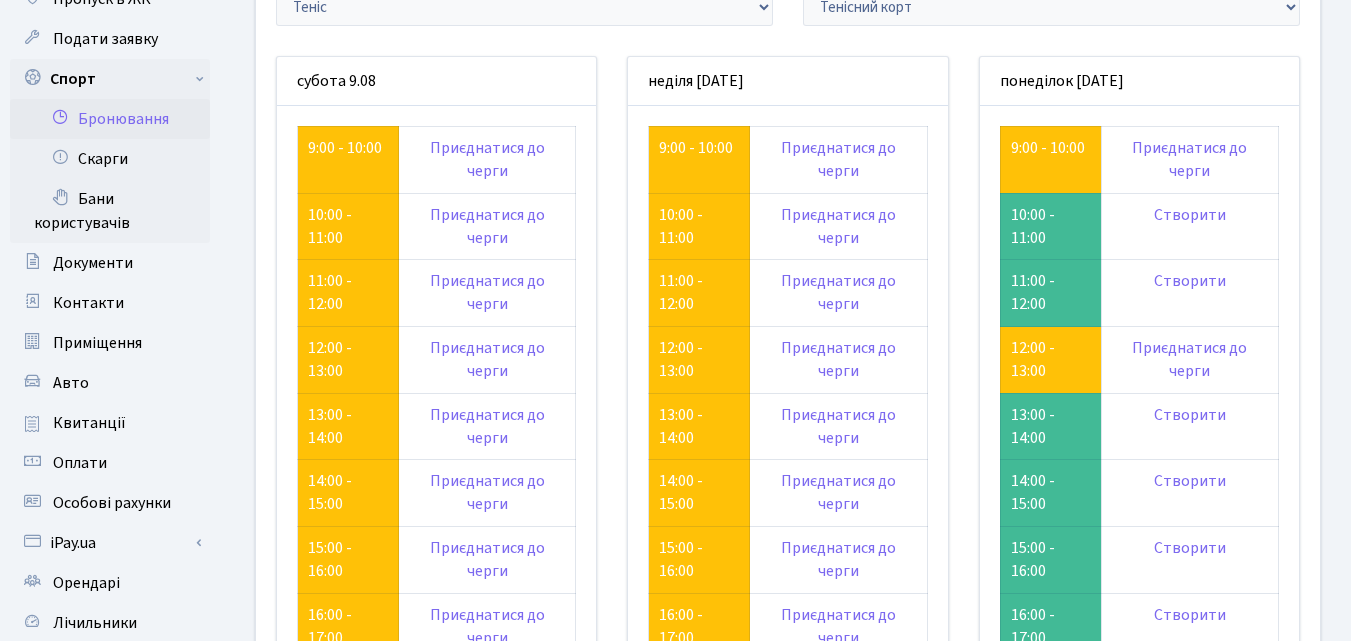 scroll, scrollTop: 300, scrollLeft: 0, axis: vertical 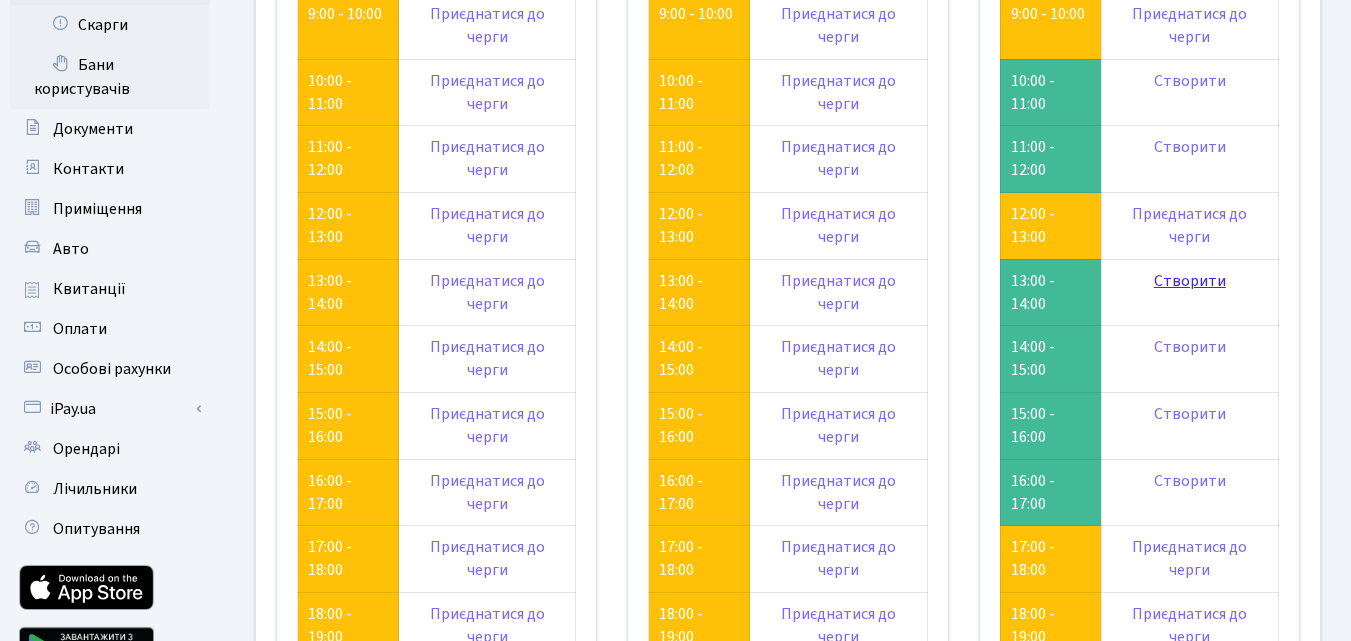 click on "Створити" at bounding box center (1190, 281) 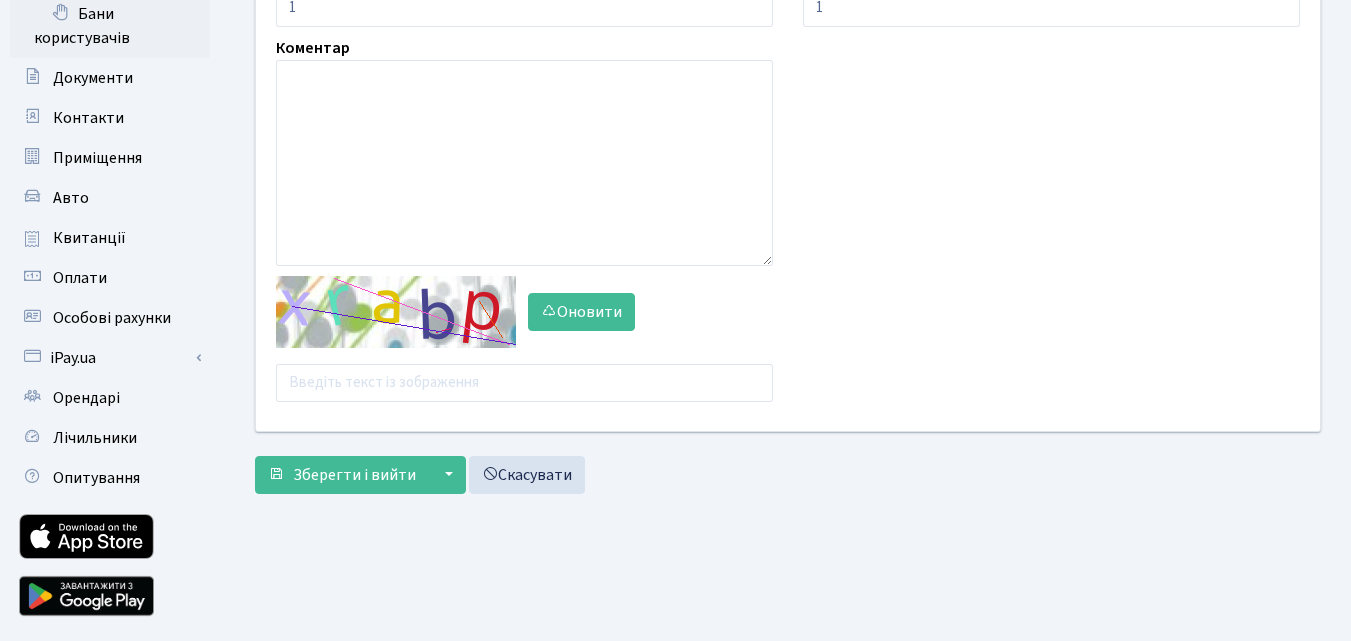 scroll, scrollTop: 400, scrollLeft: 0, axis: vertical 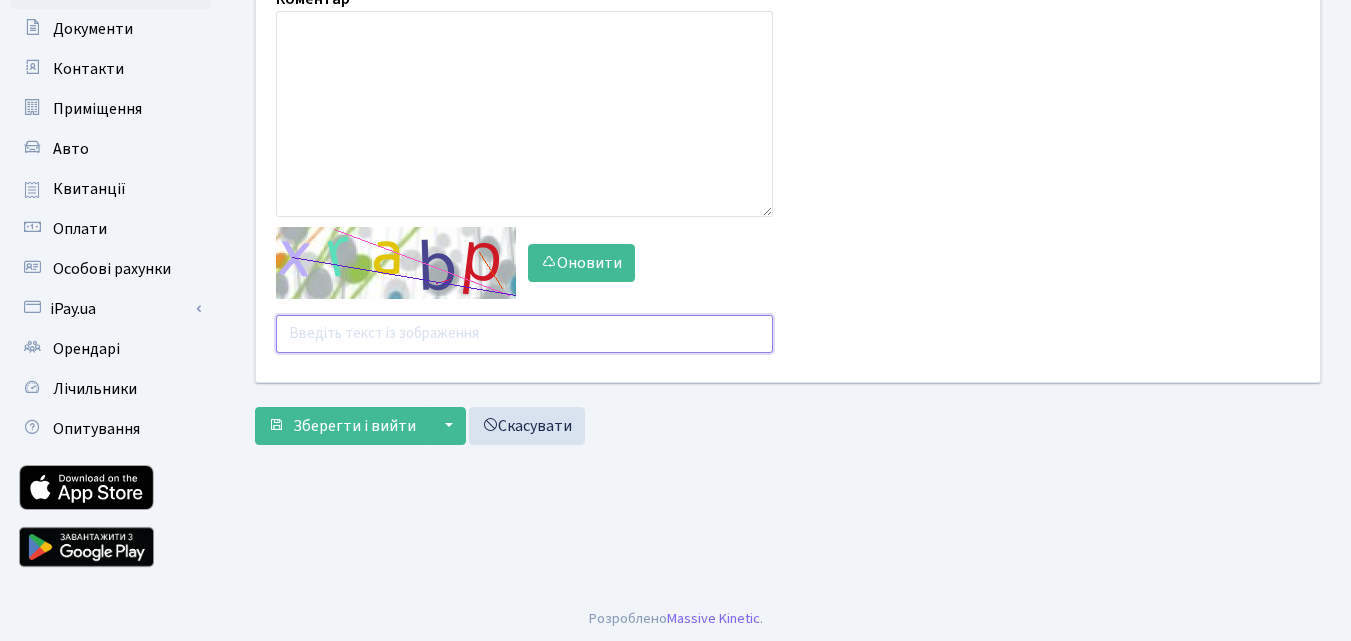 click at bounding box center (524, 334) 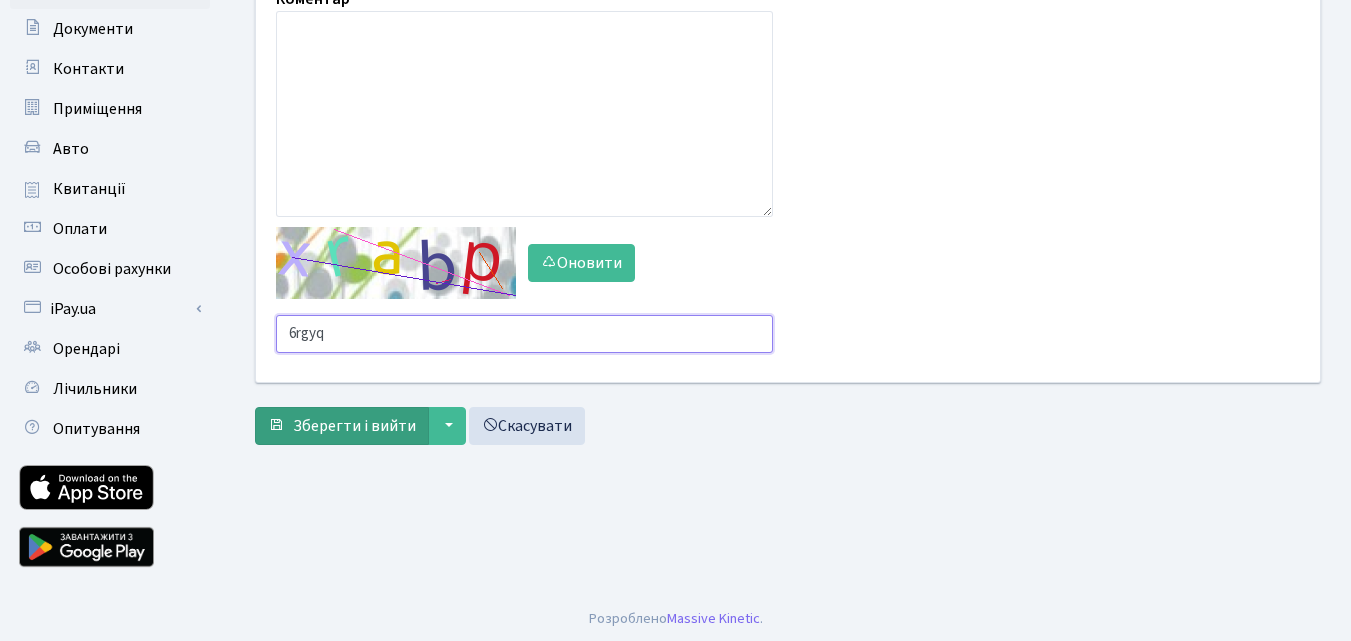 type on "6rgyq" 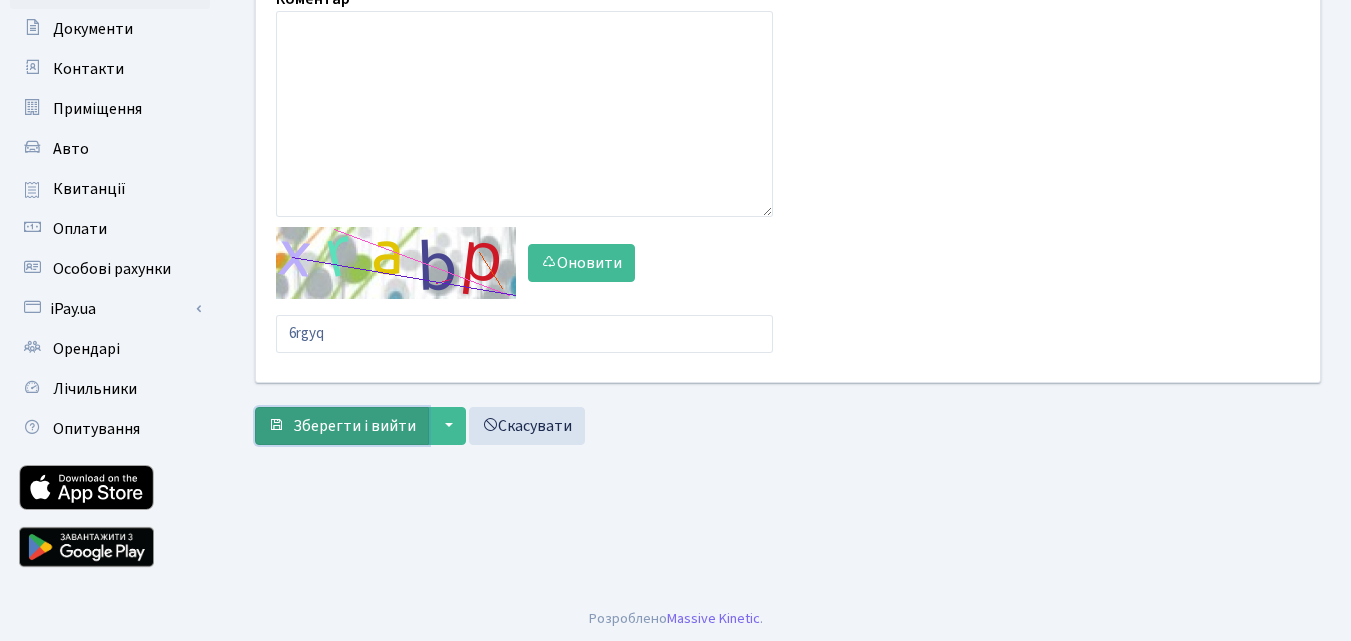 click on "Зберегти і вийти" at bounding box center (354, 426) 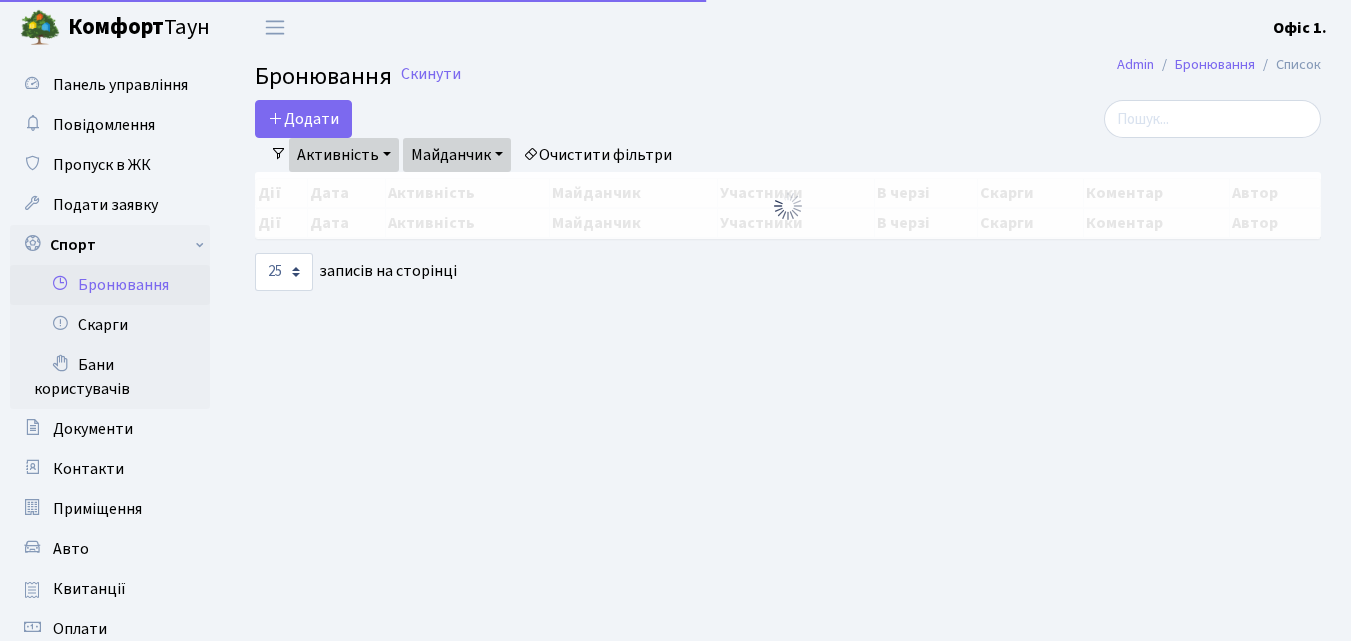 select on "25" 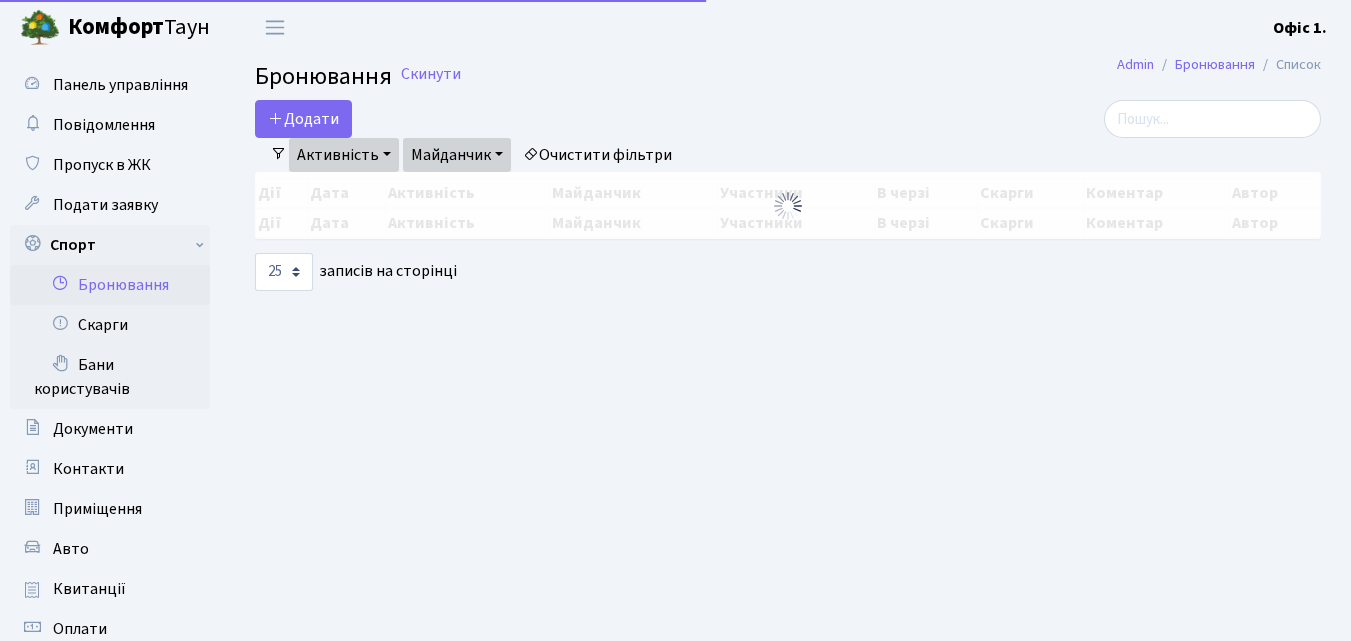 scroll, scrollTop: 0, scrollLeft: 0, axis: both 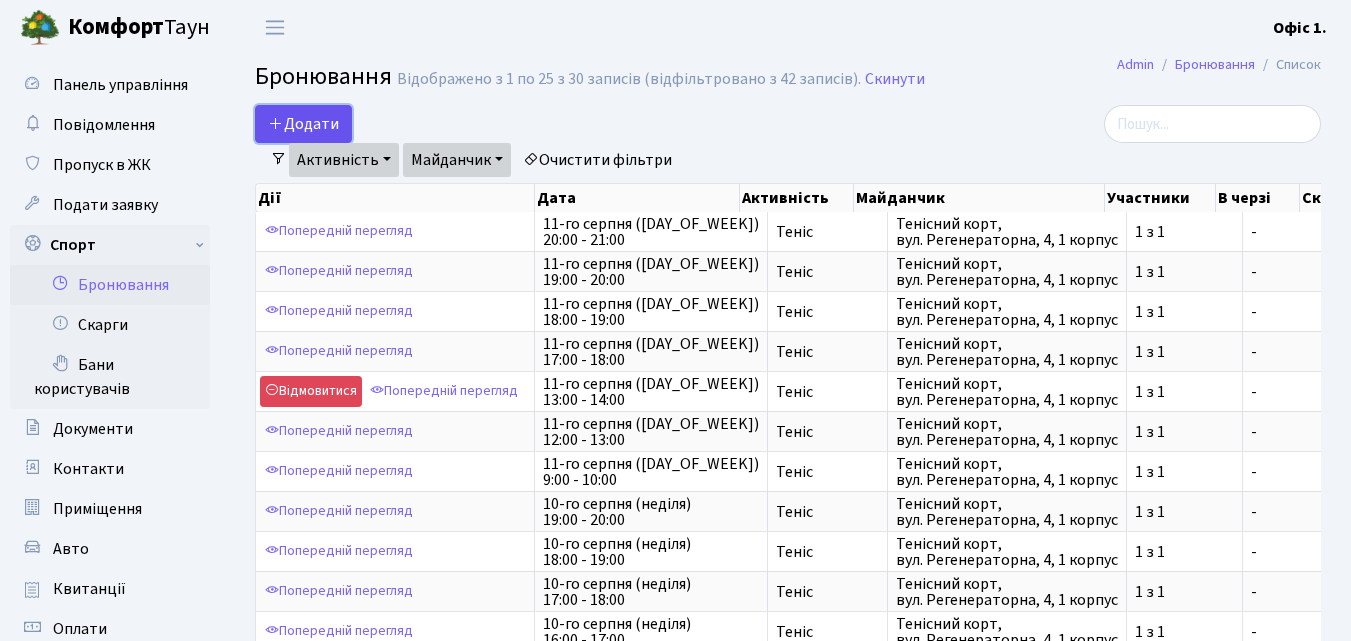 click on "Додати" at bounding box center [303, 124] 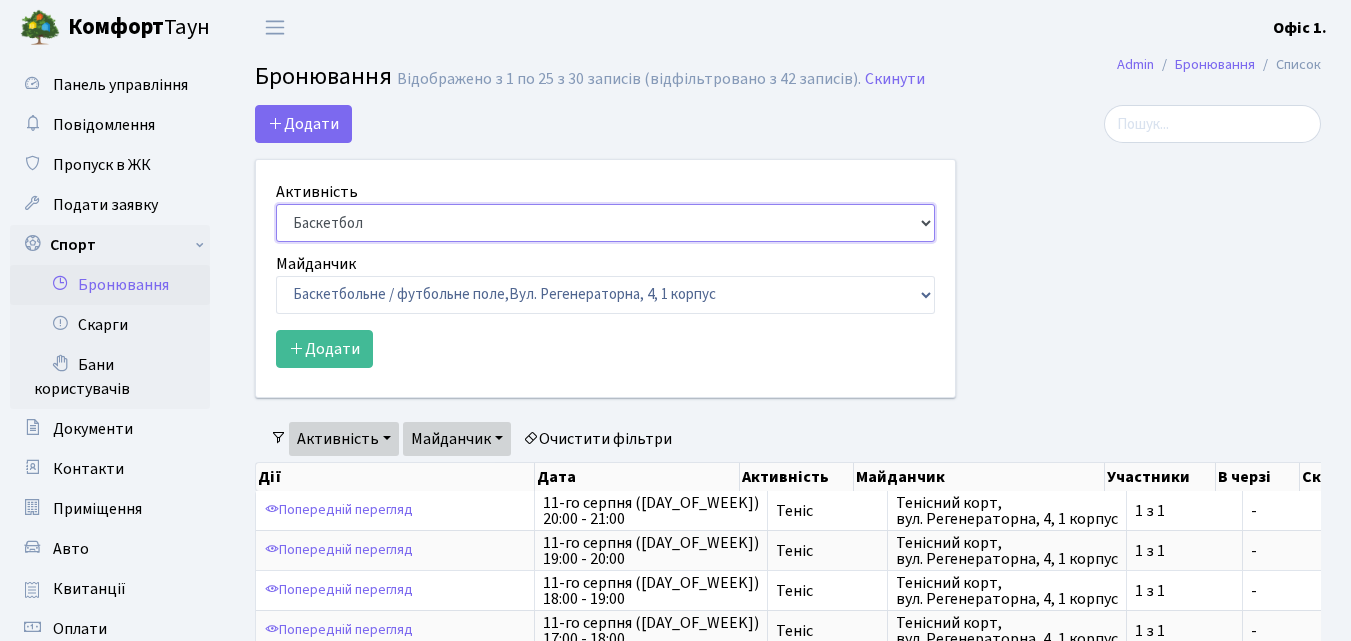 click on "Баскетбол
Волейбол
Йога
Катання на роликах
Настільний теніс
Теніс
Футбол
Фітнес" at bounding box center (605, 223) 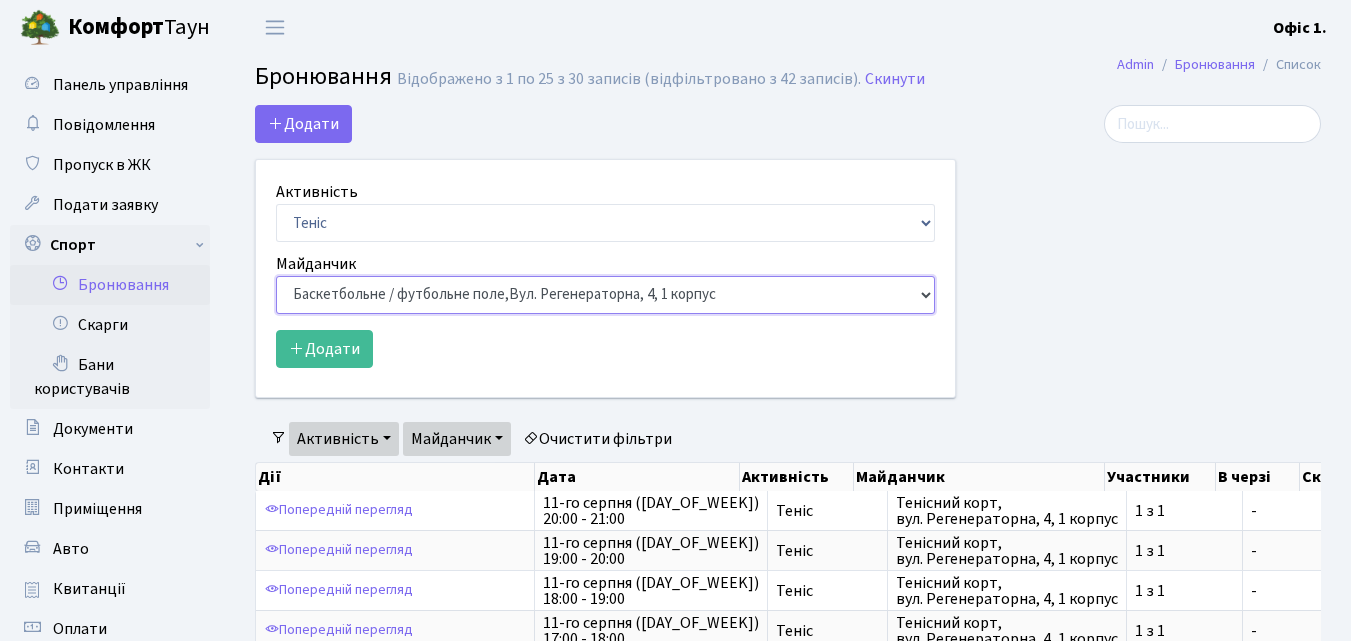 click on "Баскетбольне / футбольне поле,  Вул. Регенераторна, 4, 1 корпус
Баскетбольне поле,  вул. Регенераторна, 4, 17 корпус
Баскетбольне поле,  просп. Соборності, 17
Волейбольне поле,  вул. Регенераторна, 4, 17 корпус
Волейбольне поле,  33 паркінг, вул. Регенераторна, 4-Д
Волейбольне поле,  просп. Соборності, 17
Настільний теніс - стіл 1,  просп. Соборності, 17 Тенісний корт," at bounding box center [605, 295] 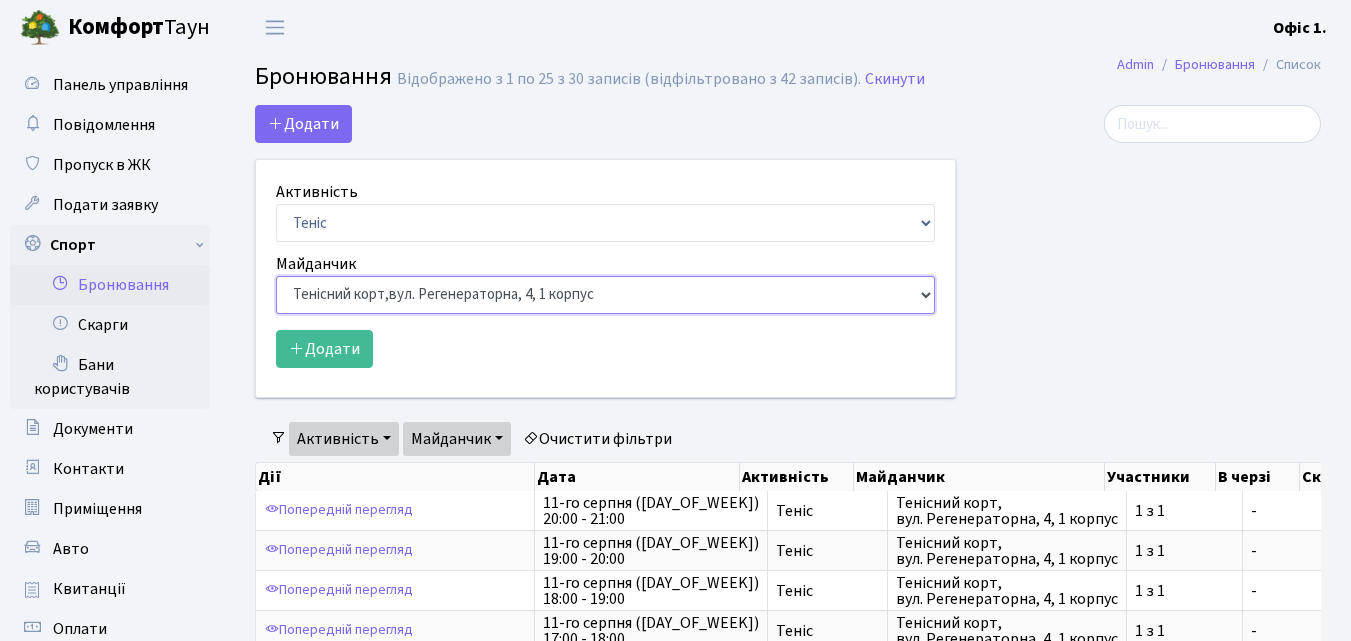click on "Баскетбольне / футбольне поле,  Вул. Регенераторна, 4, 1 корпус
Баскетбольне поле,  вул. Регенераторна, 4, 17 корпус
Баскетбольне поле,  просп. Соборності, 17
Волейбольне поле,  вул. Регенераторна, 4, 17 корпус
Волейбольне поле,  33 паркінг, вул. Регенераторна, 4-Д
Волейбольне поле,  просп. Соборності, 17
Настільний теніс - стіл 1,  просп. Соборності, 17 Тенісний корт," at bounding box center (605, 295) 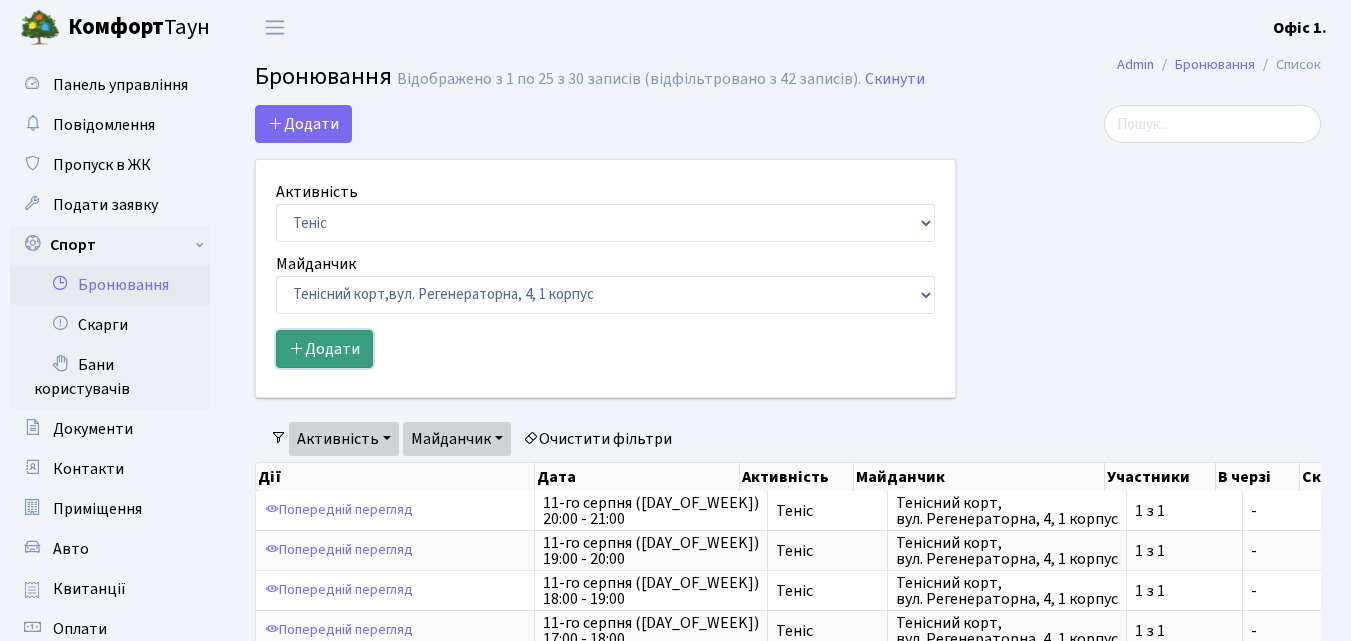 click on "Додати" at bounding box center [324, 349] 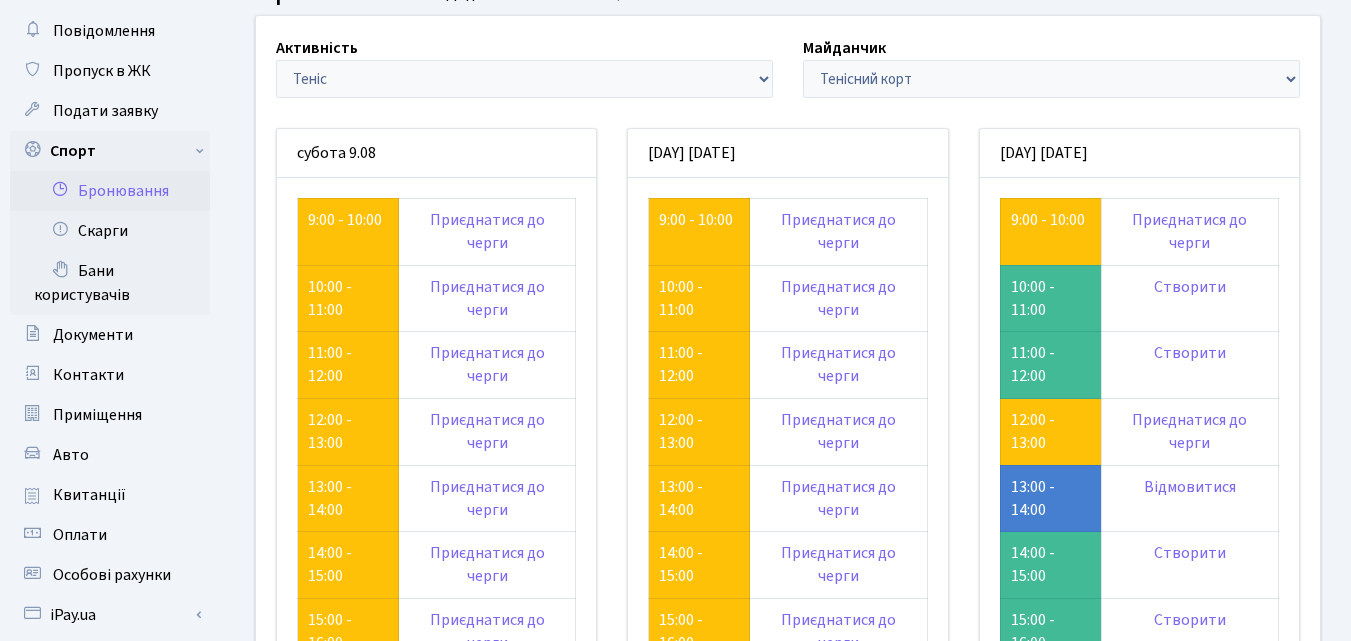 scroll, scrollTop: 200, scrollLeft: 0, axis: vertical 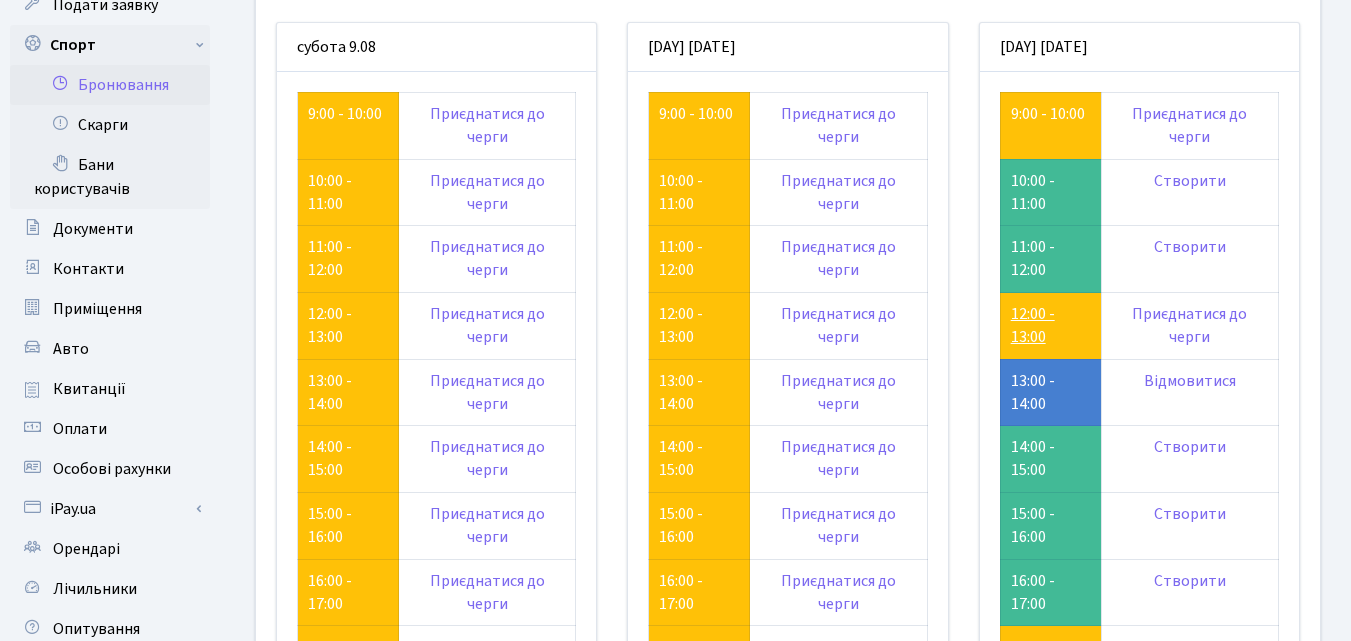 click on "12:00 - 13:00" at bounding box center (1033, 325) 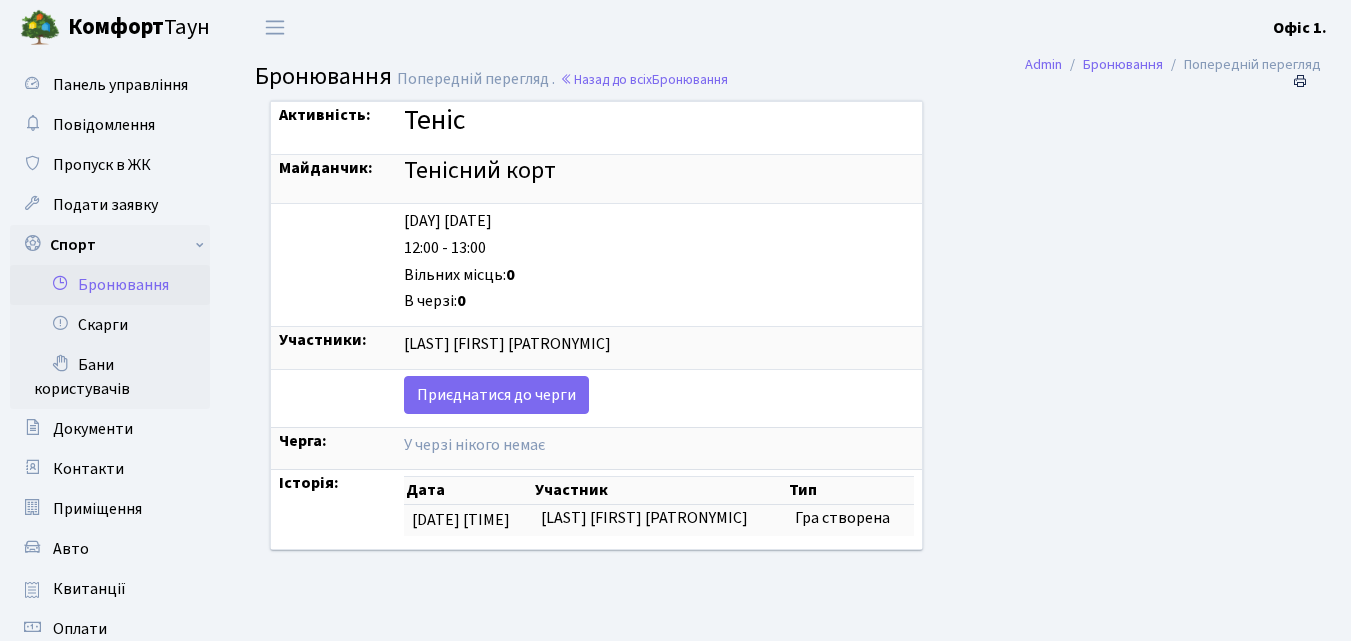 scroll, scrollTop: 0, scrollLeft: 0, axis: both 